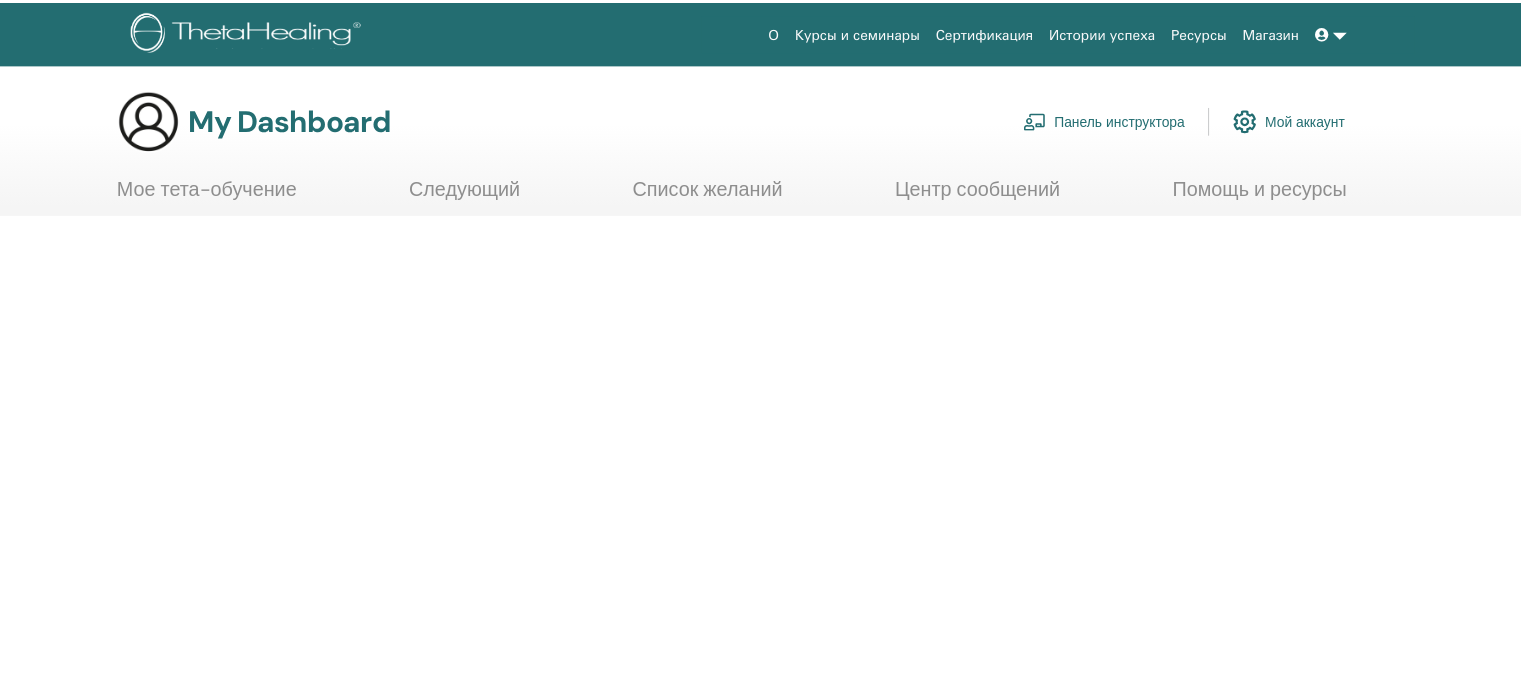 scroll, scrollTop: 0, scrollLeft: 0, axis: both 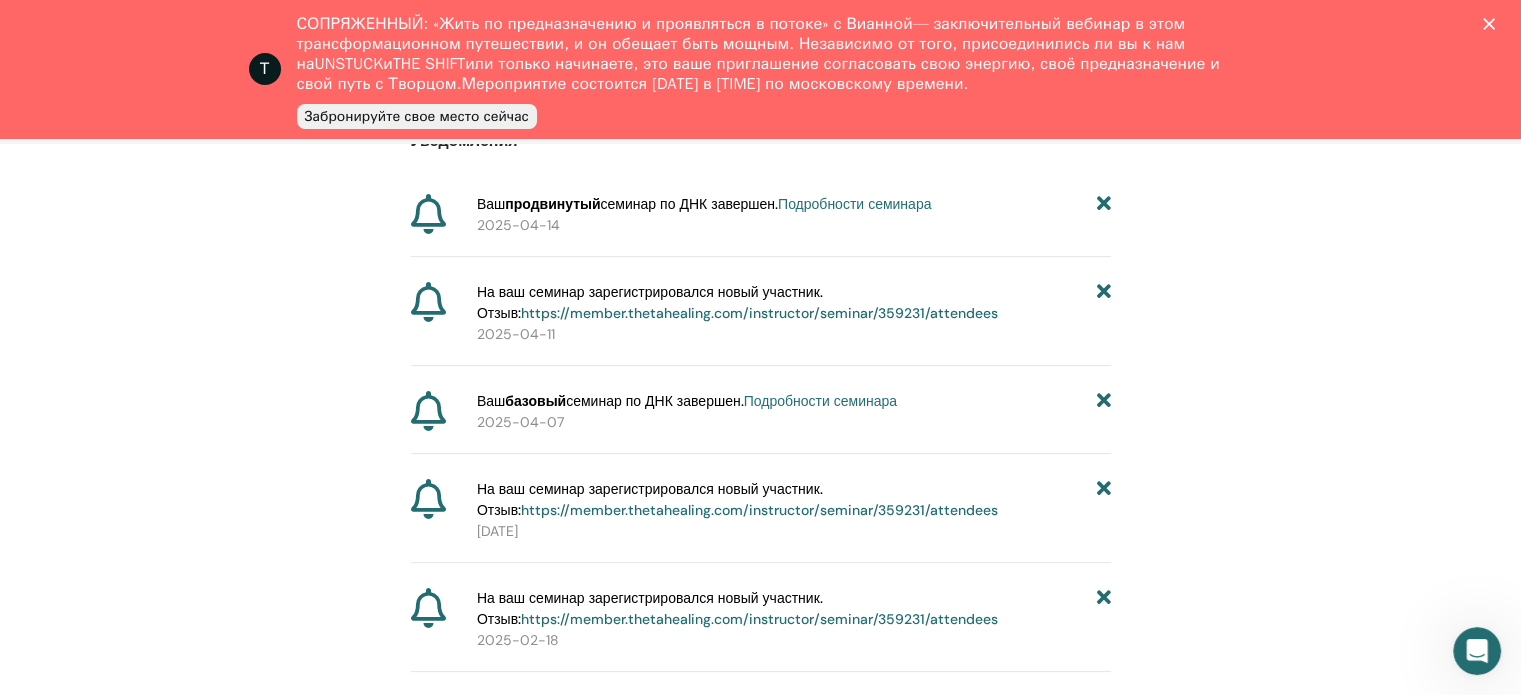 click 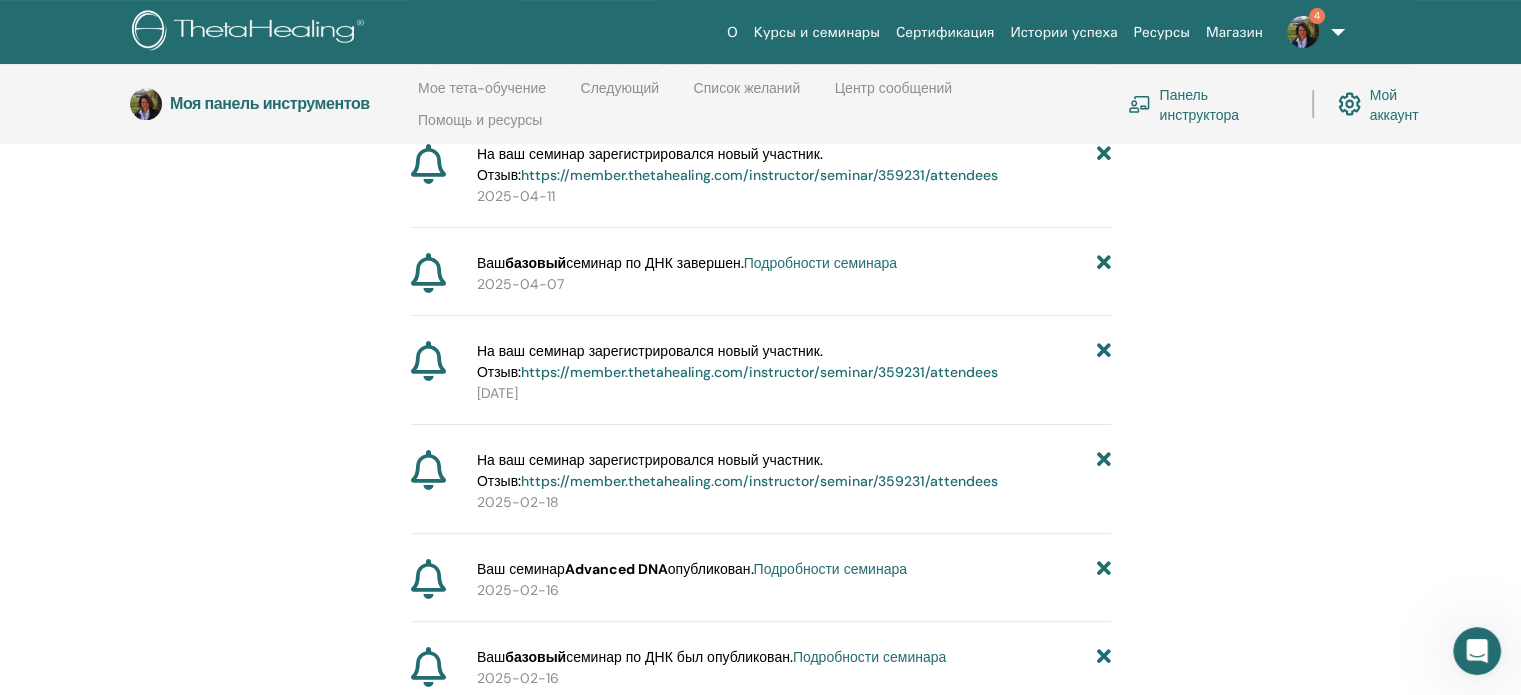 click on "4" at bounding box center (1317, 15) 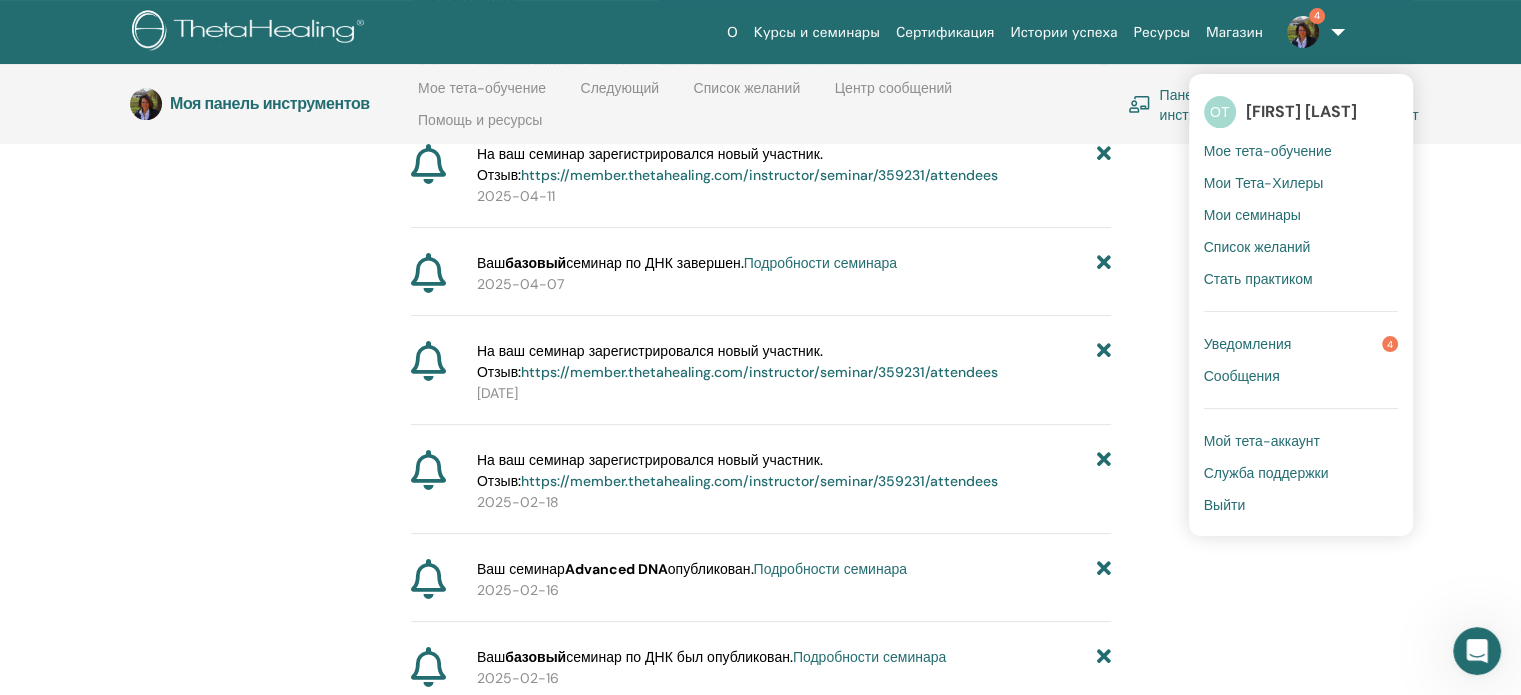 click on "Уведомления" at bounding box center [1248, 344] 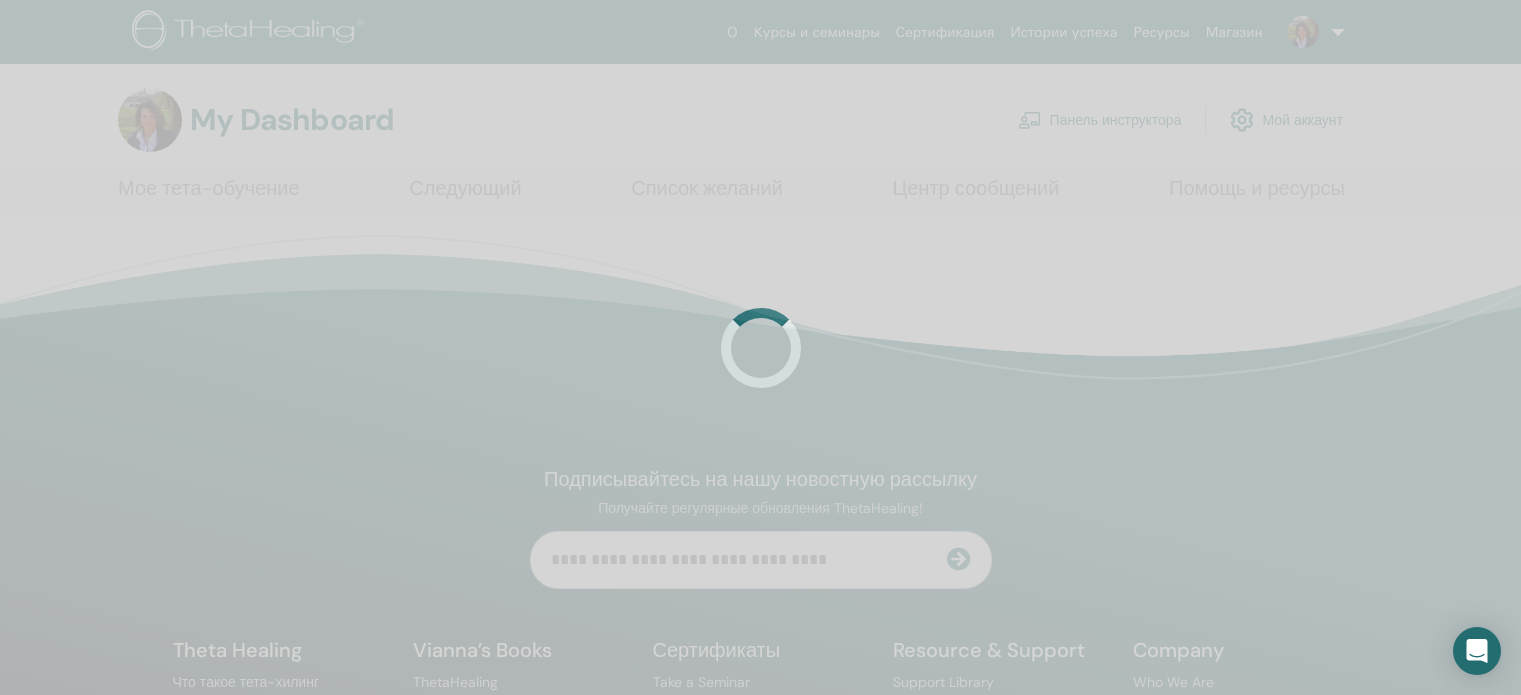 scroll, scrollTop: 0, scrollLeft: 0, axis: both 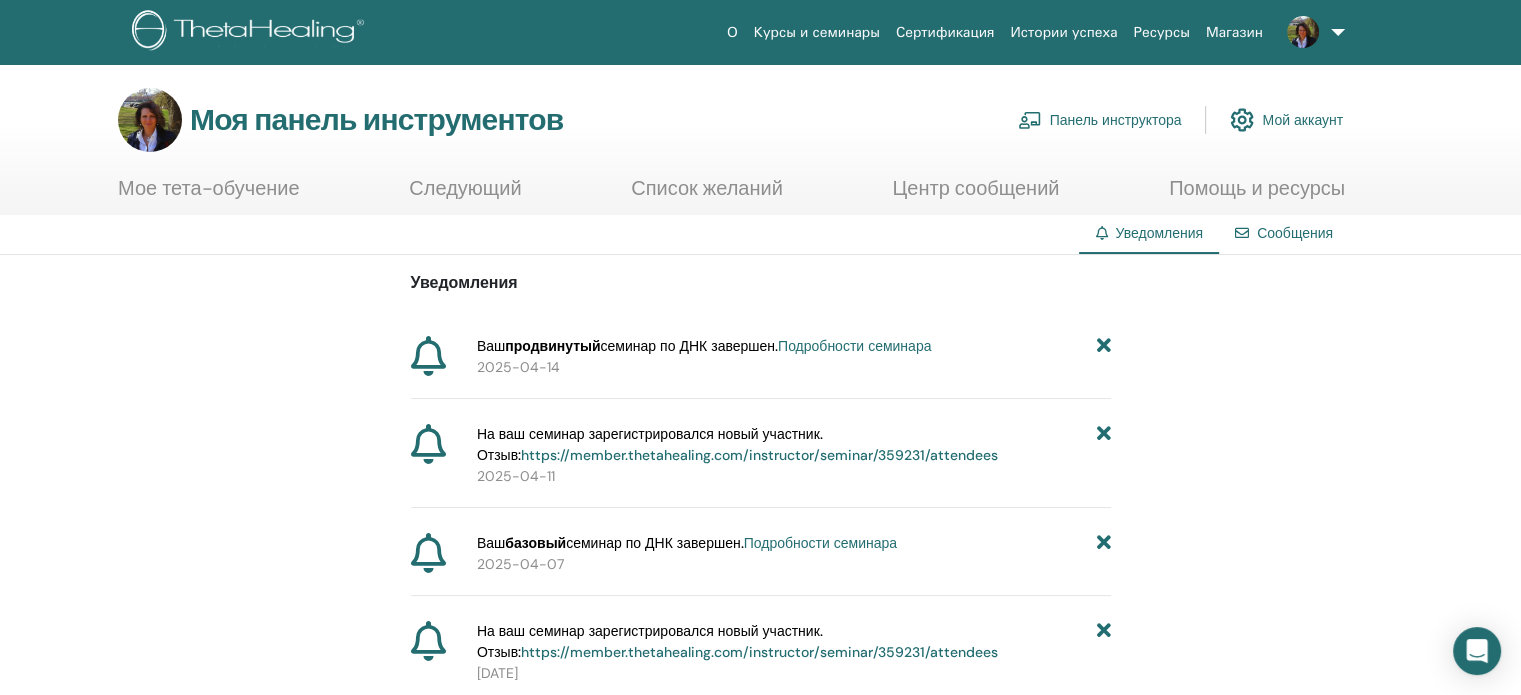 click on "Мое тета-обучение" at bounding box center [209, 188] 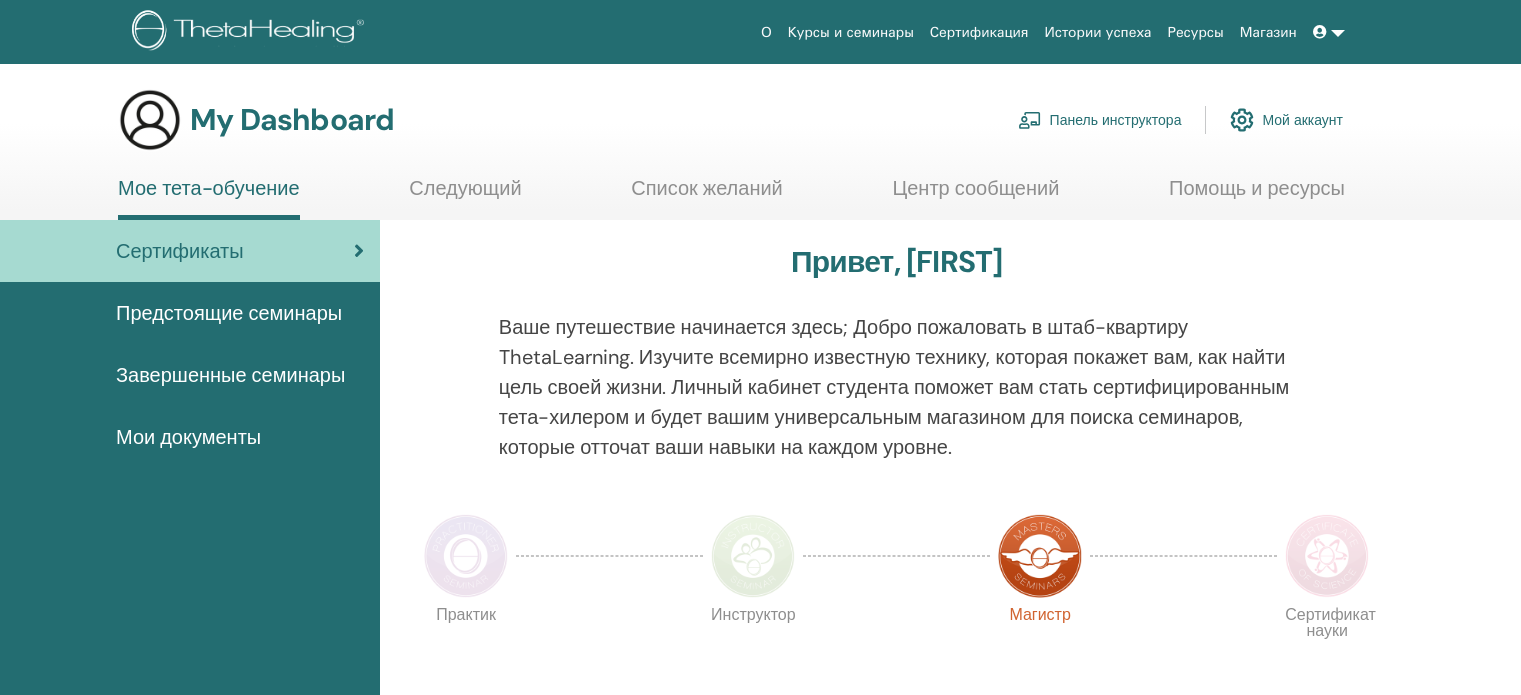 scroll, scrollTop: 0, scrollLeft: 0, axis: both 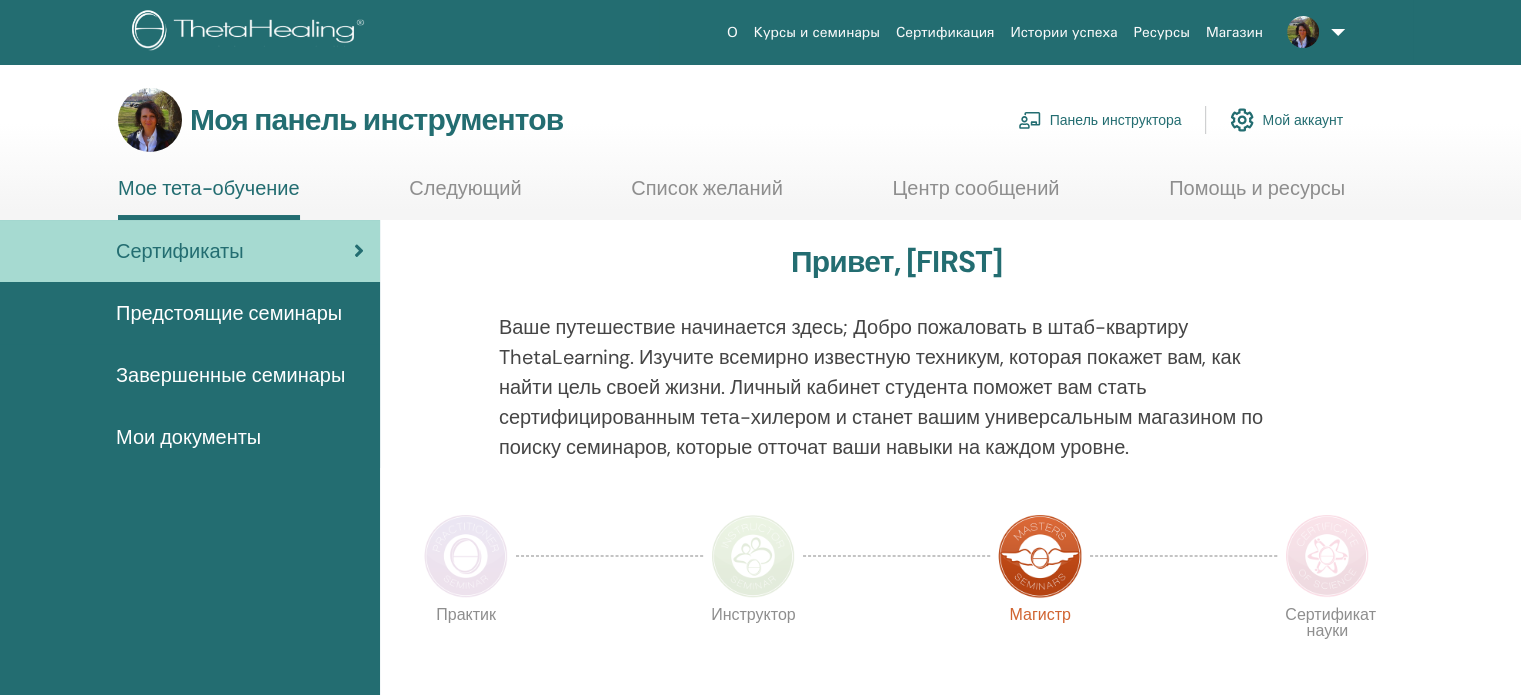 click on "Предстоящие семинары" at bounding box center (229, 313) 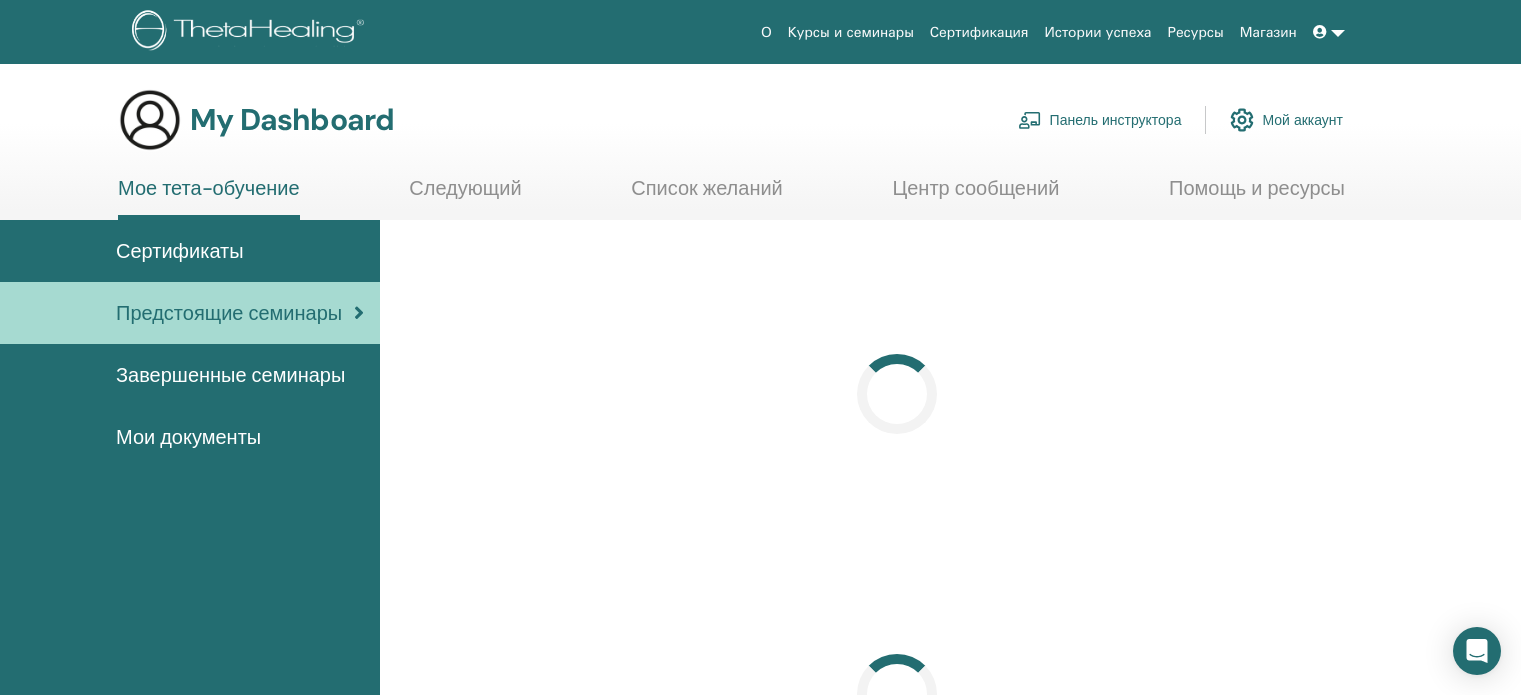 scroll, scrollTop: 0, scrollLeft: 0, axis: both 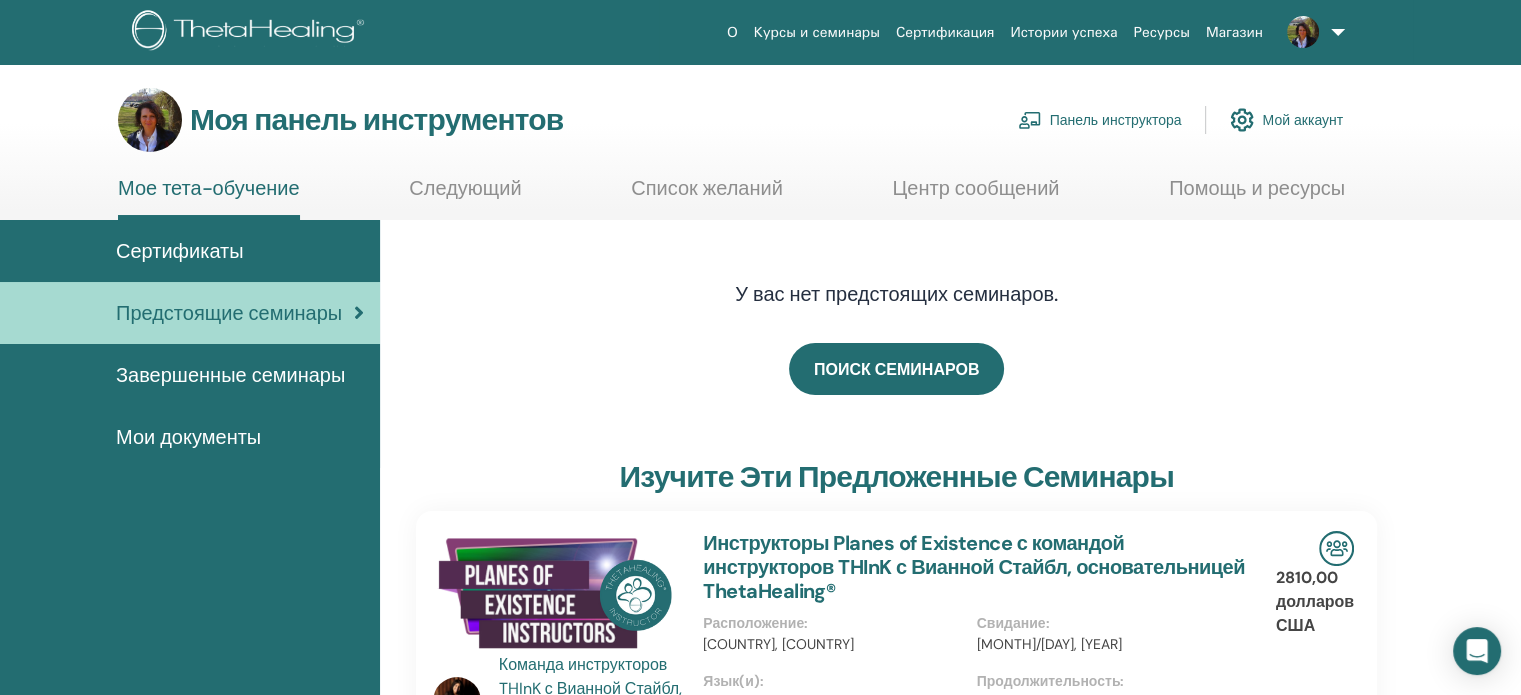 click on "Панель инструктора" at bounding box center [1116, 121] 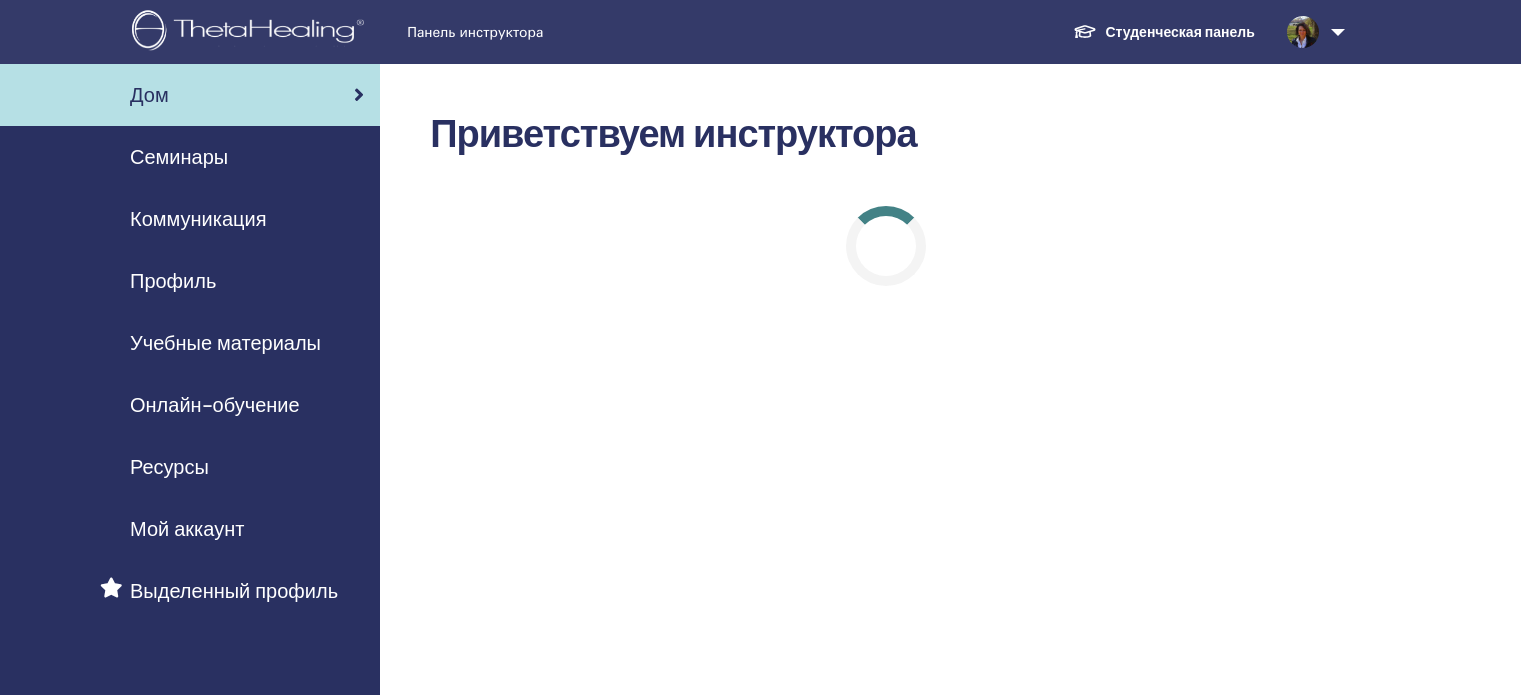 scroll, scrollTop: 0, scrollLeft: 0, axis: both 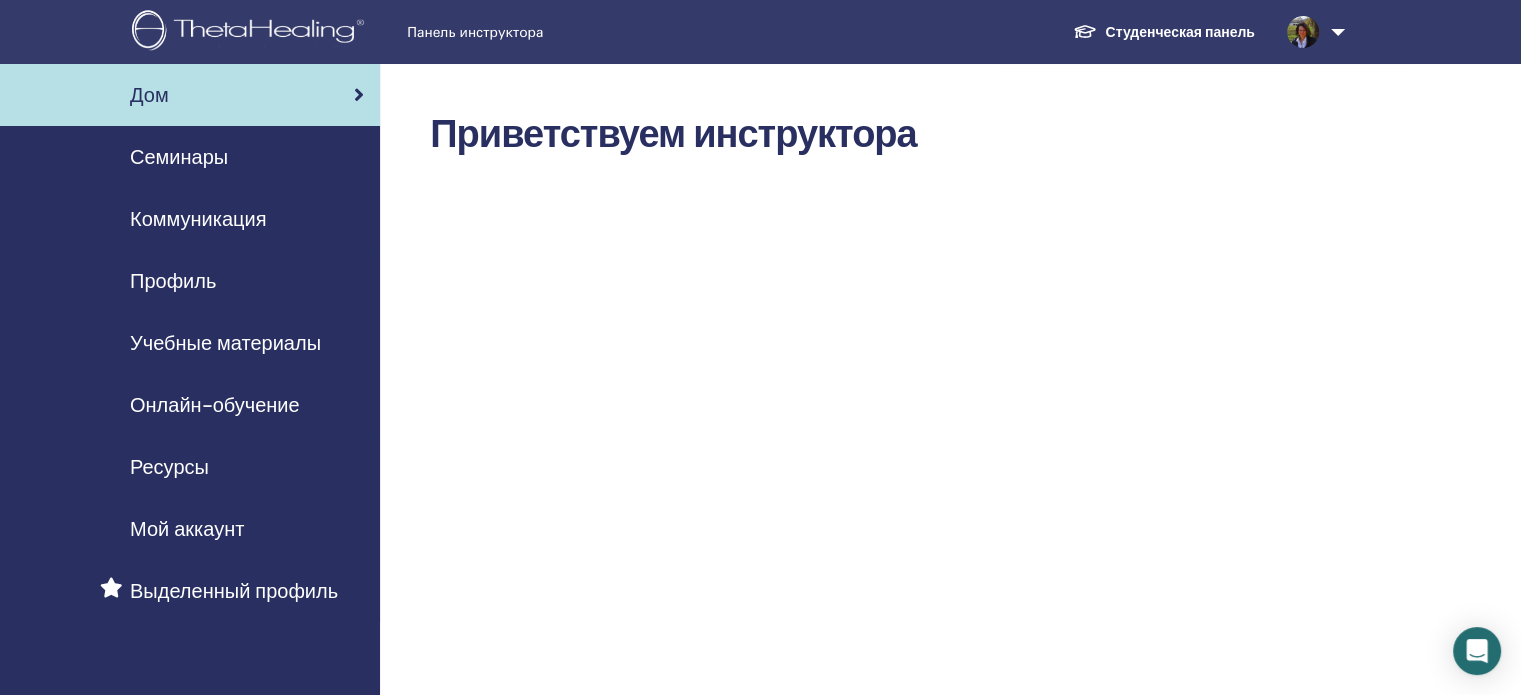 click on "Семинары" at bounding box center [179, 157] 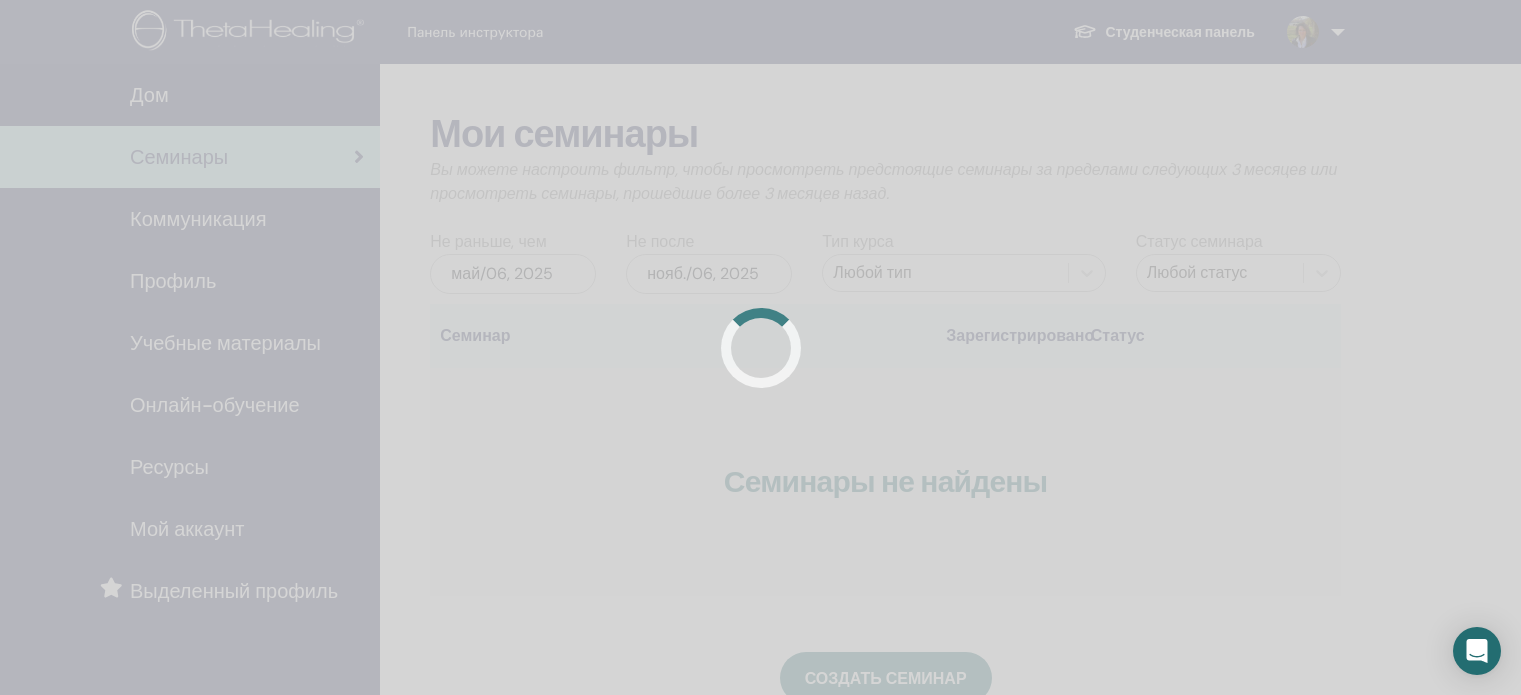 scroll, scrollTop: 0, scrollLeft: 0, axis: both 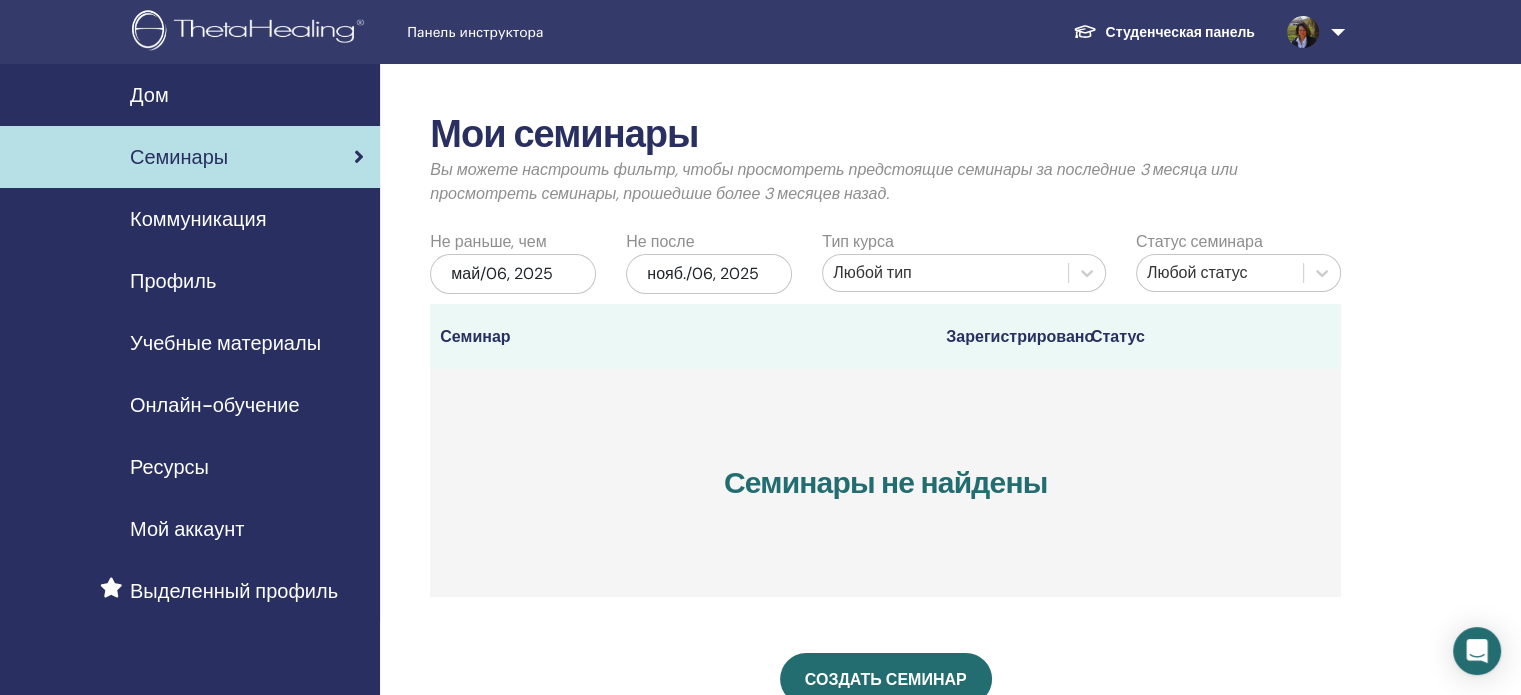 click on "Студенческая панель" at bounding box center (1179, 32) 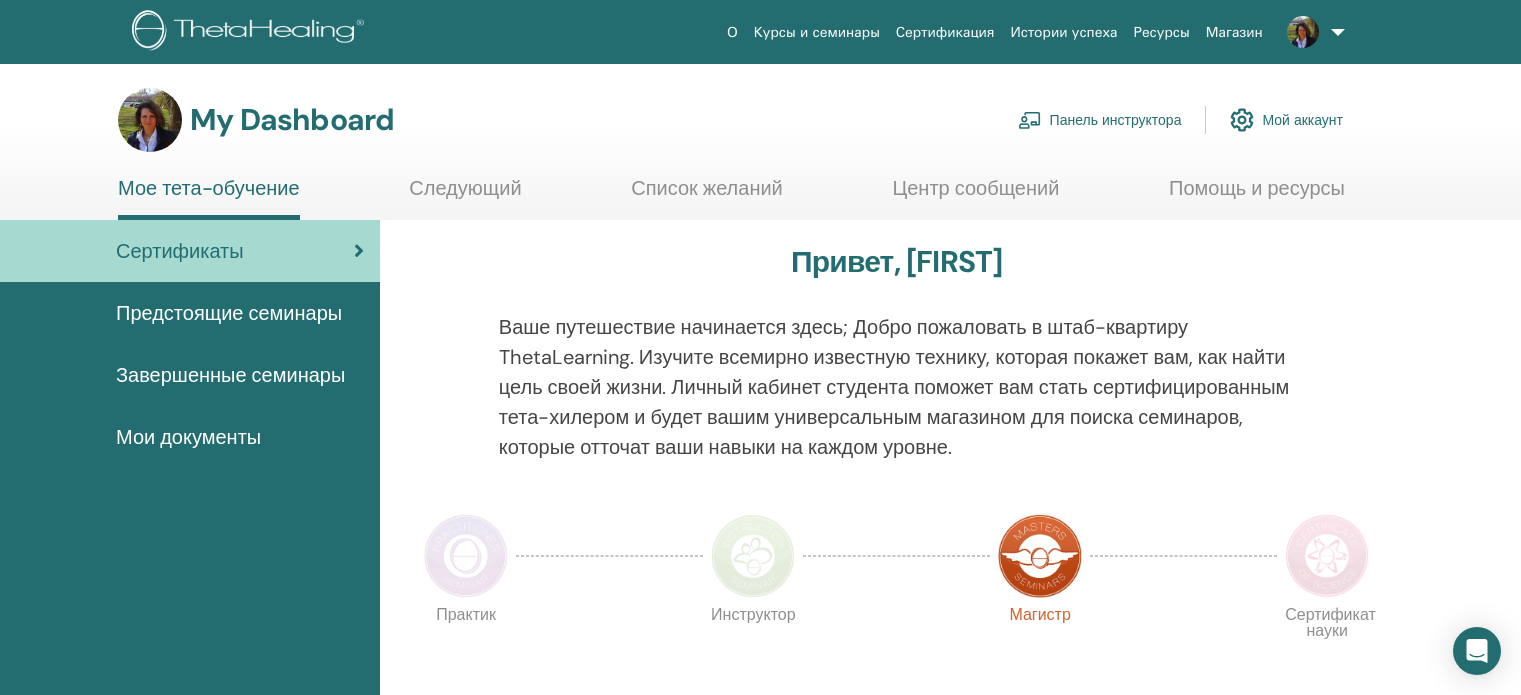 scroll, scrollTop: 0, scrollLeft: 0, axis: both 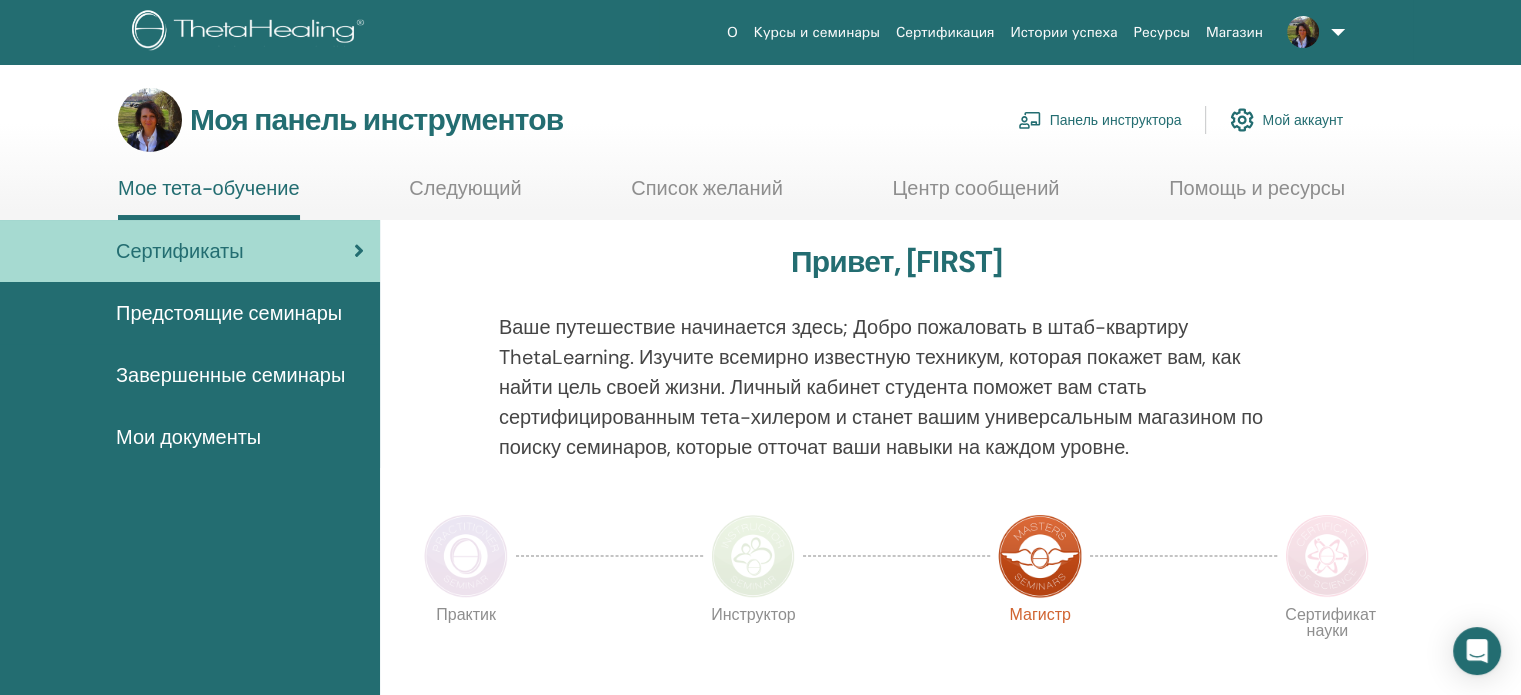 click on "Предстоящие семинары" at bounding box center [229, 313] 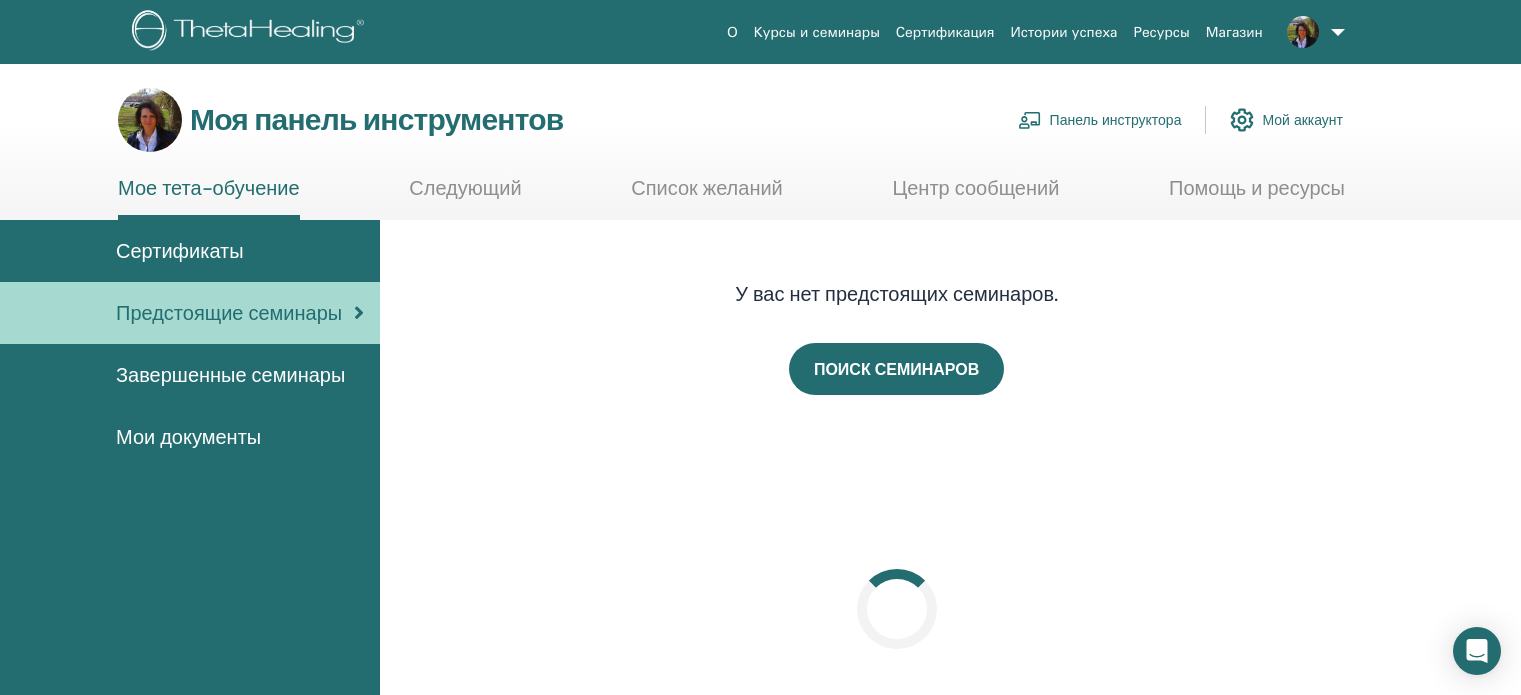scroll, scrollTop: 0, scrollLeft: 0, axis: both 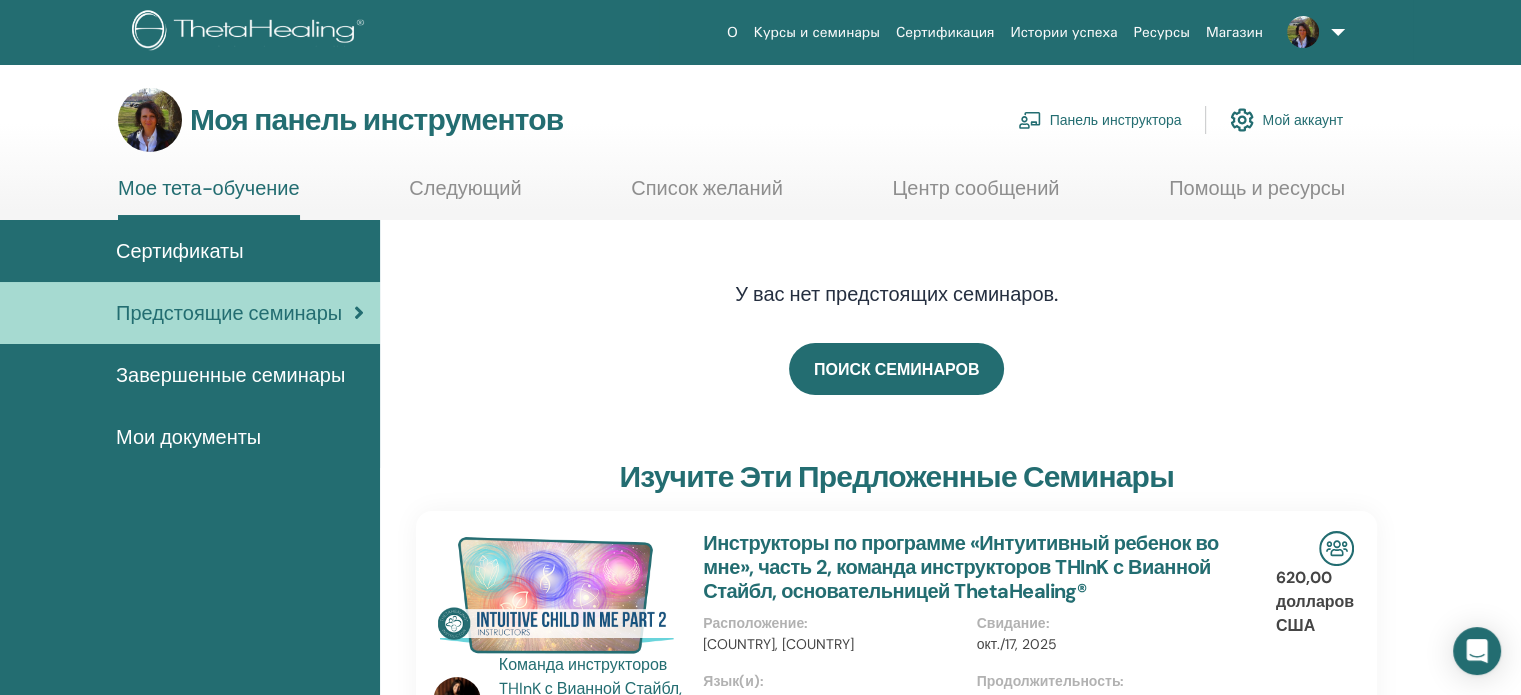 click on "Завершенные семинары" at bounding box center (230, 375) 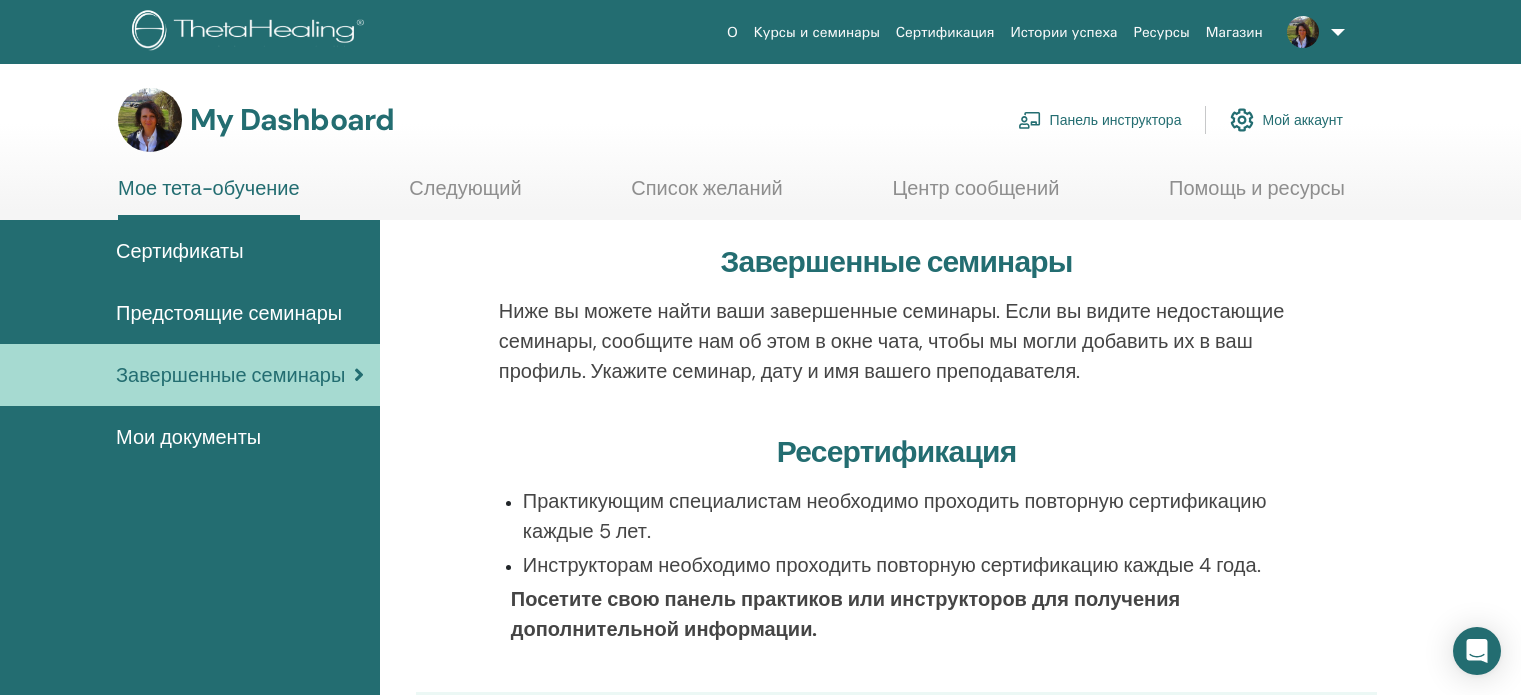 scroll, scrollTop: 0, scrollLeft: 0, axis: both 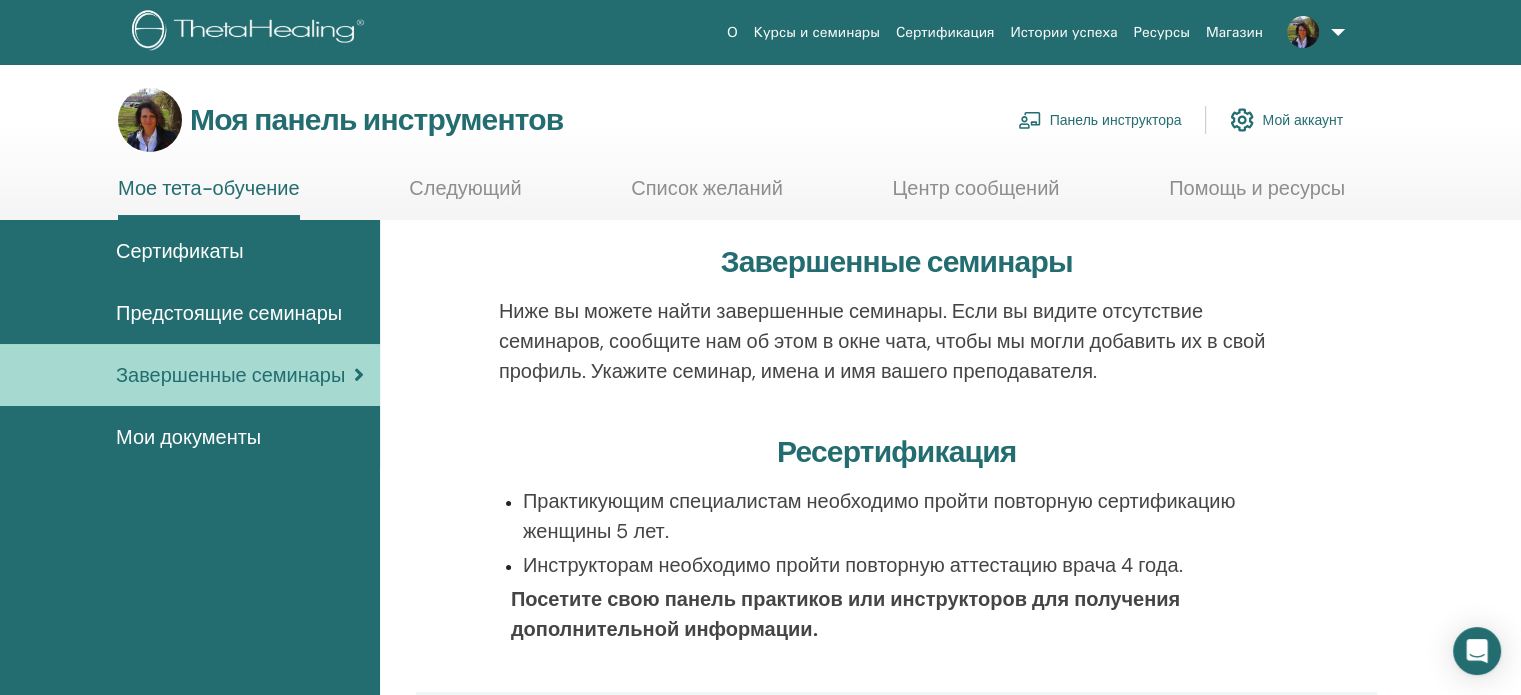 click on "Центр сообщений" at bounding box center (975, 188) 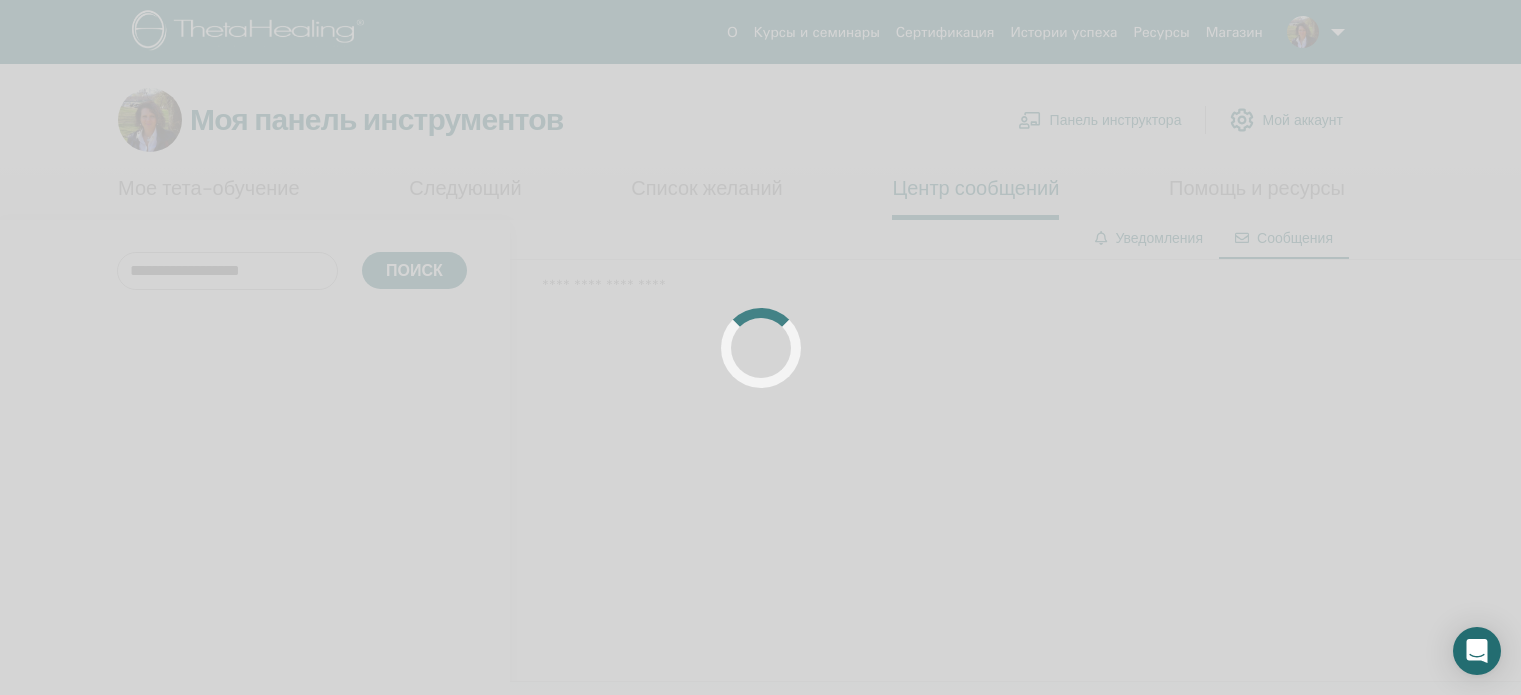scroll, scrollTop: 0, scrollLeft: 0, axis: both 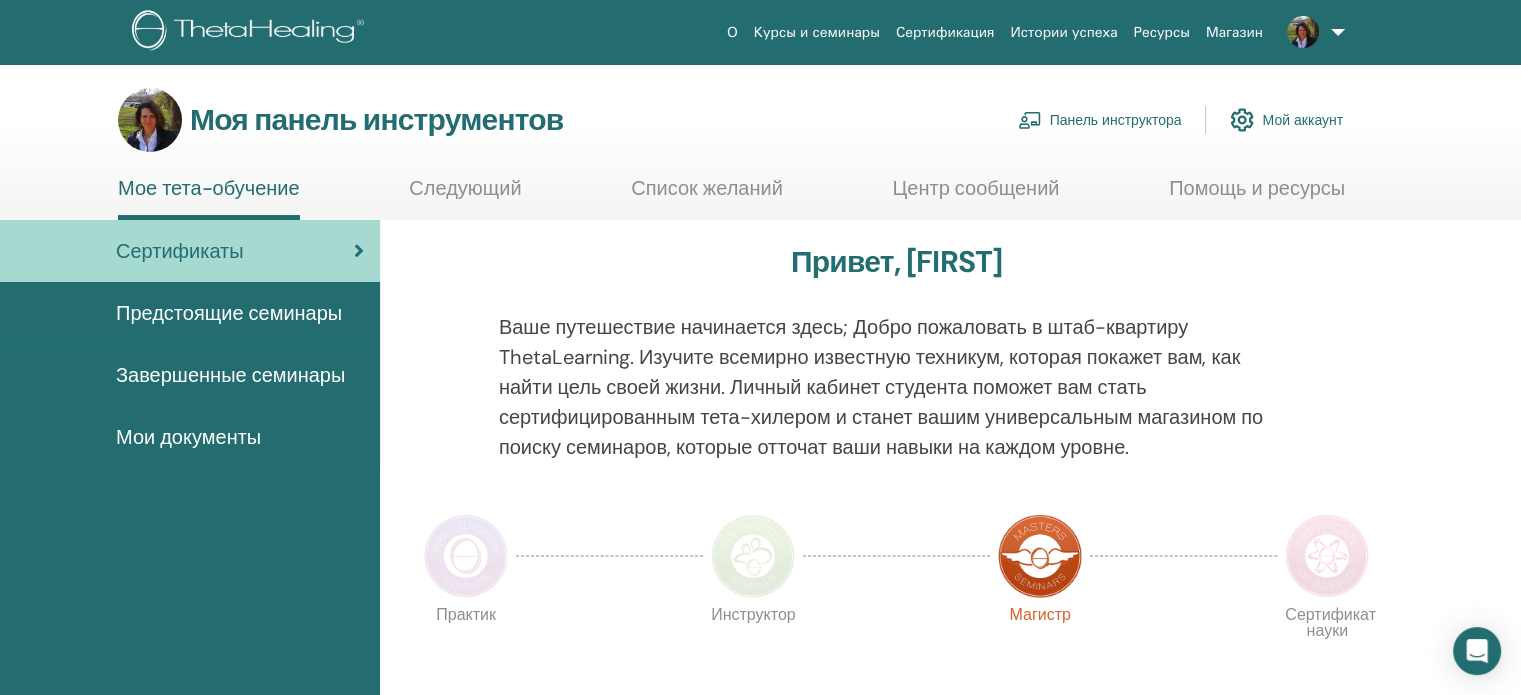click on "Мое тета-обучение
Следующий
Список желаний
Центр сообщений
Помощь и ресурсы" at bounding box center (731, 198) 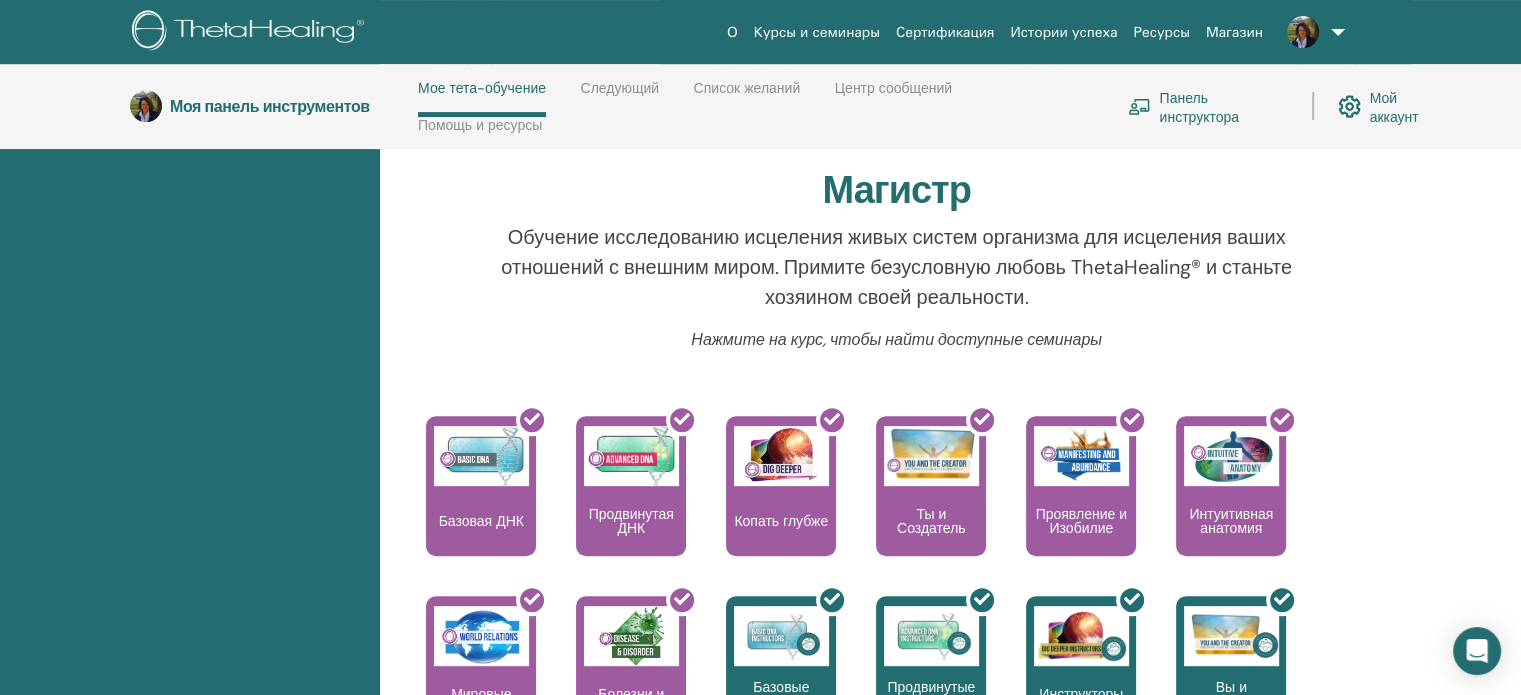 scroll, scrollTop: 660, scrollLeft: 0, axis: vertical 